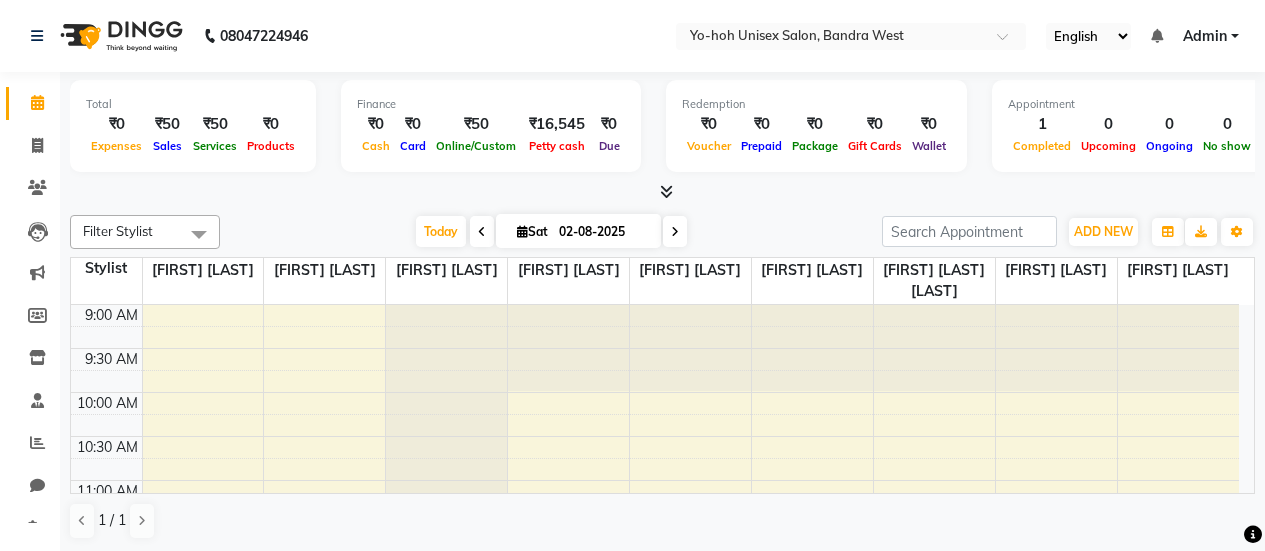 scroll, scrollTop: 0, scrollLeft: 0, axis: both 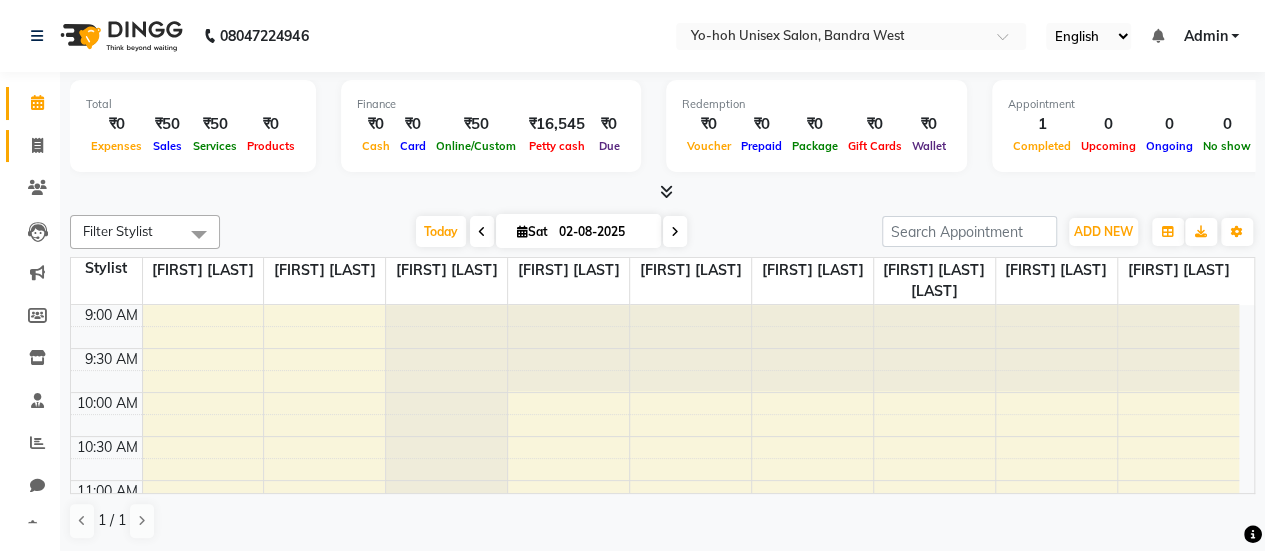 click on "Invoice" 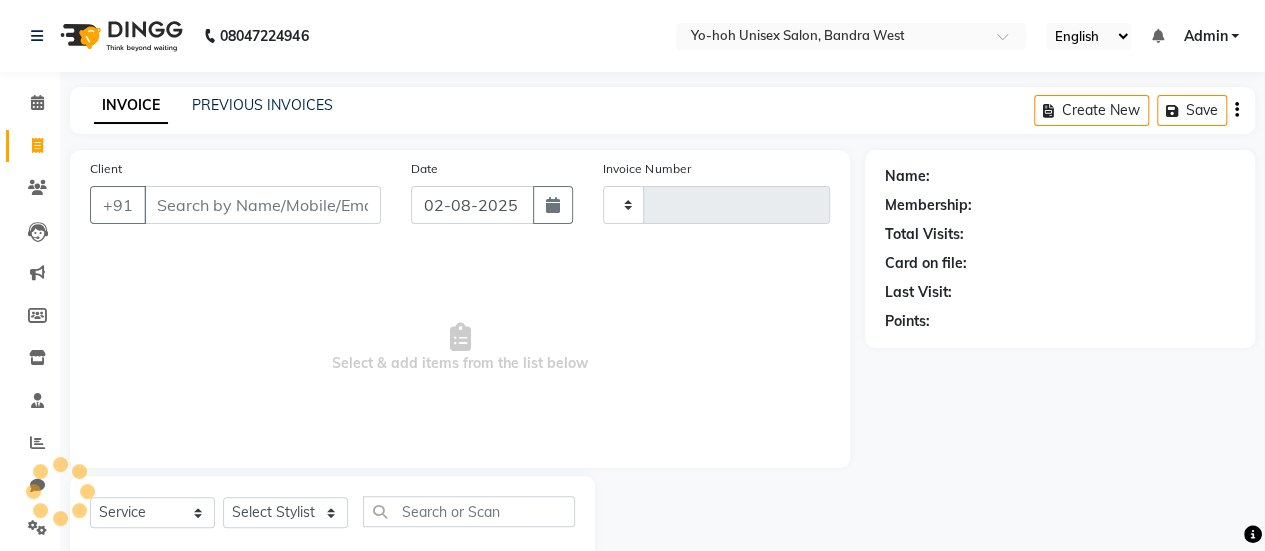 type on "0166" 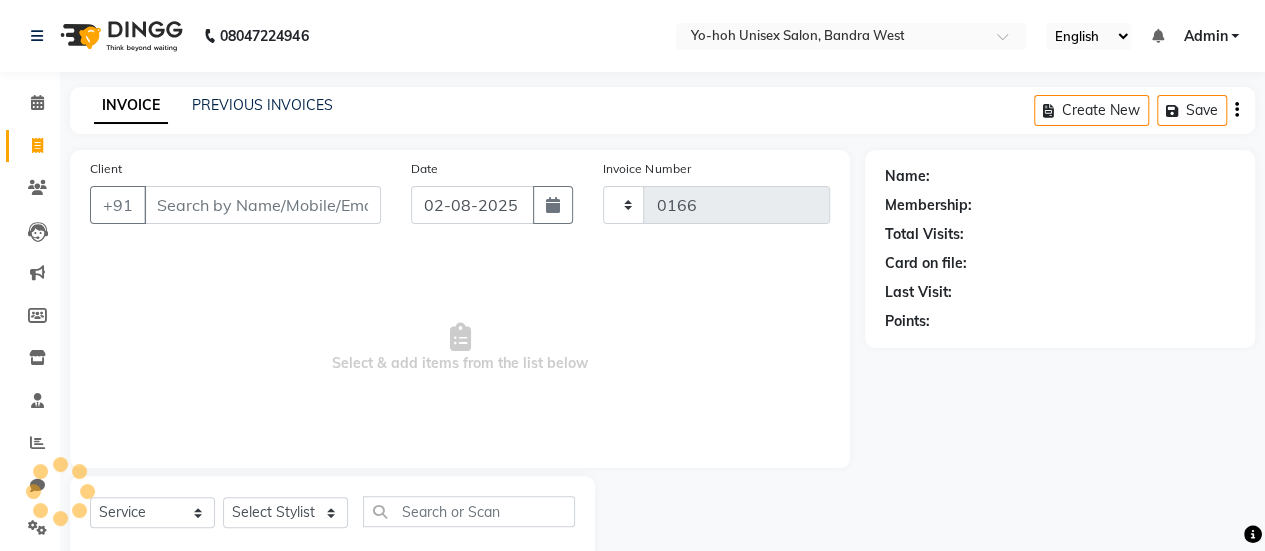 select on "8364" 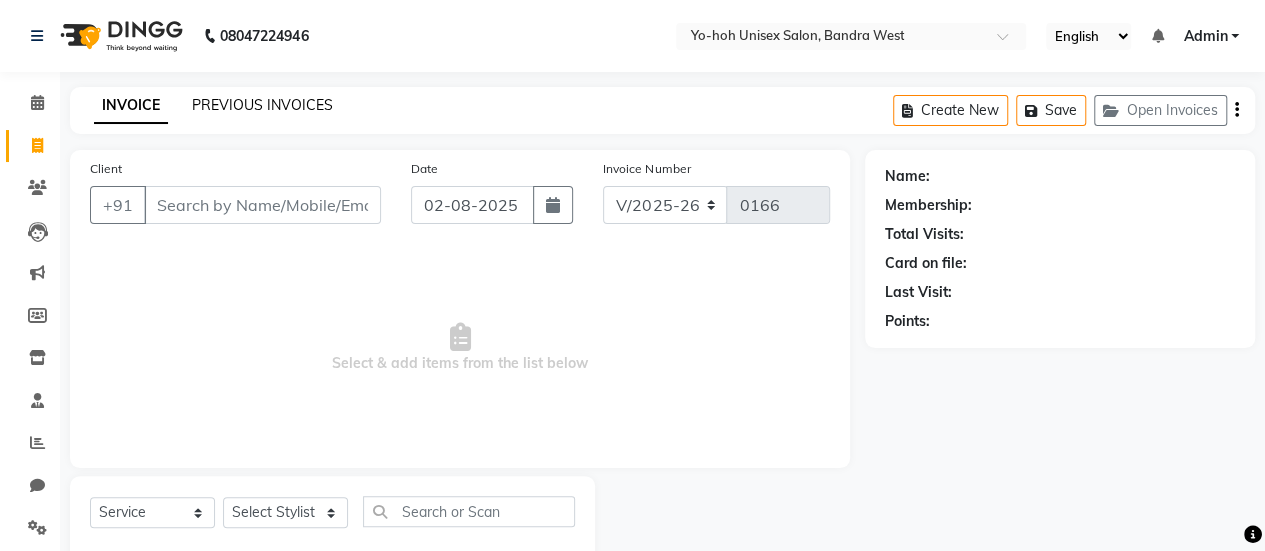 click on "PREVIOUS INVOICES" 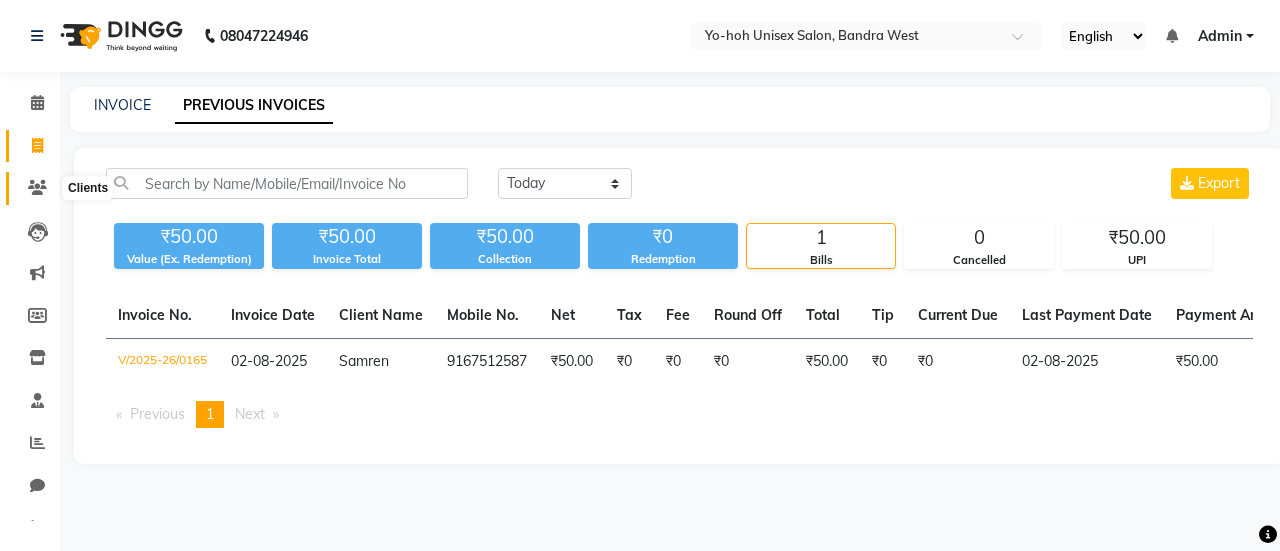 click 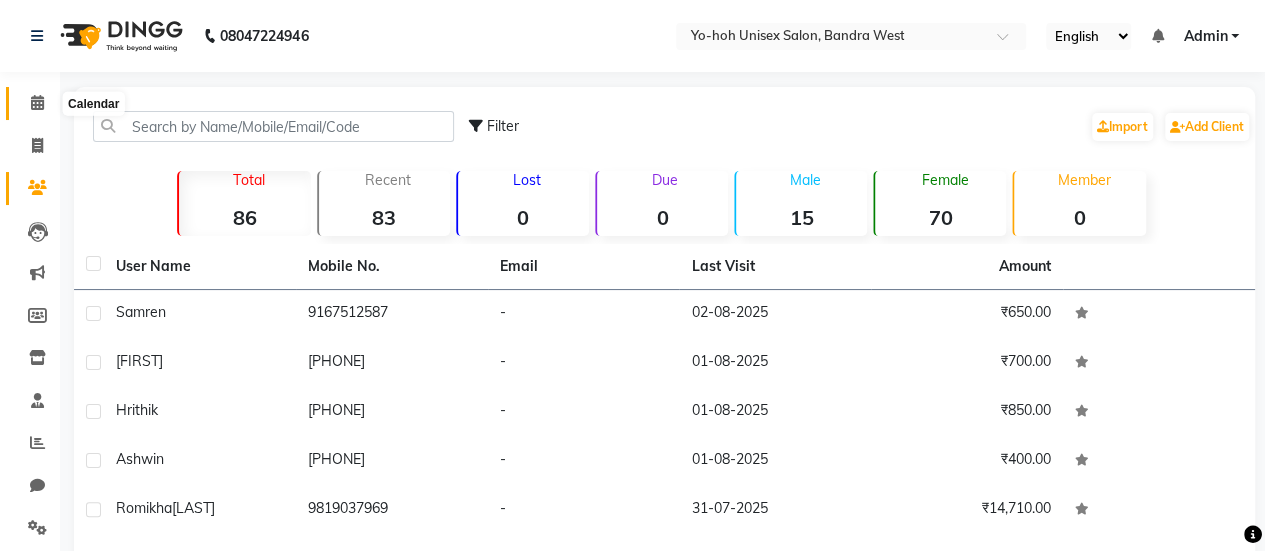 click 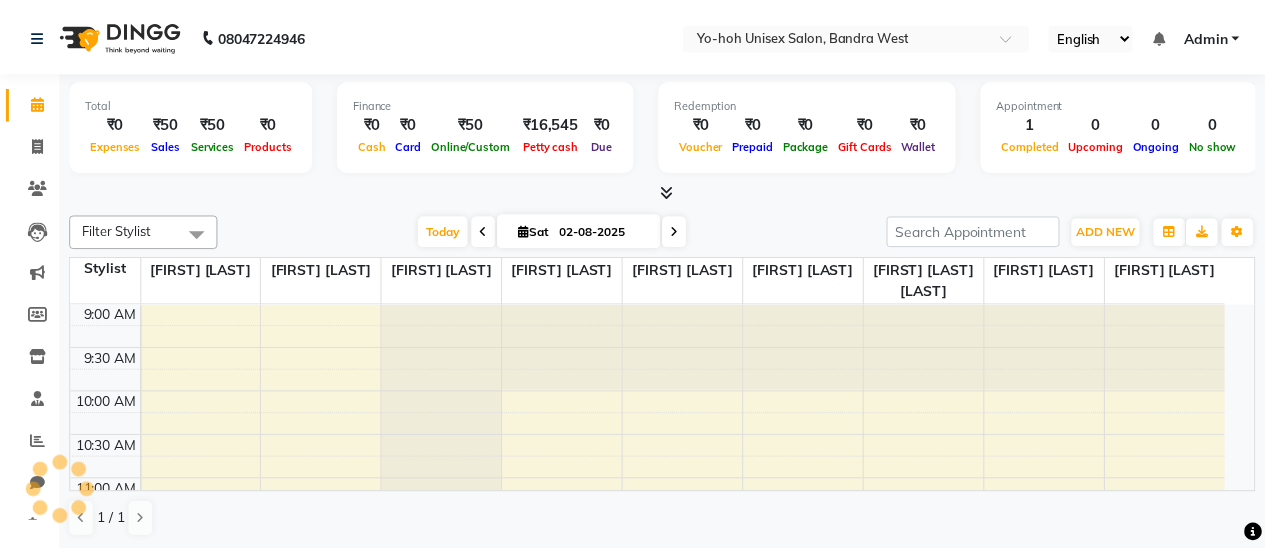 scroll, scrollTop: 348, scrollLeft: 0, axis: vertical 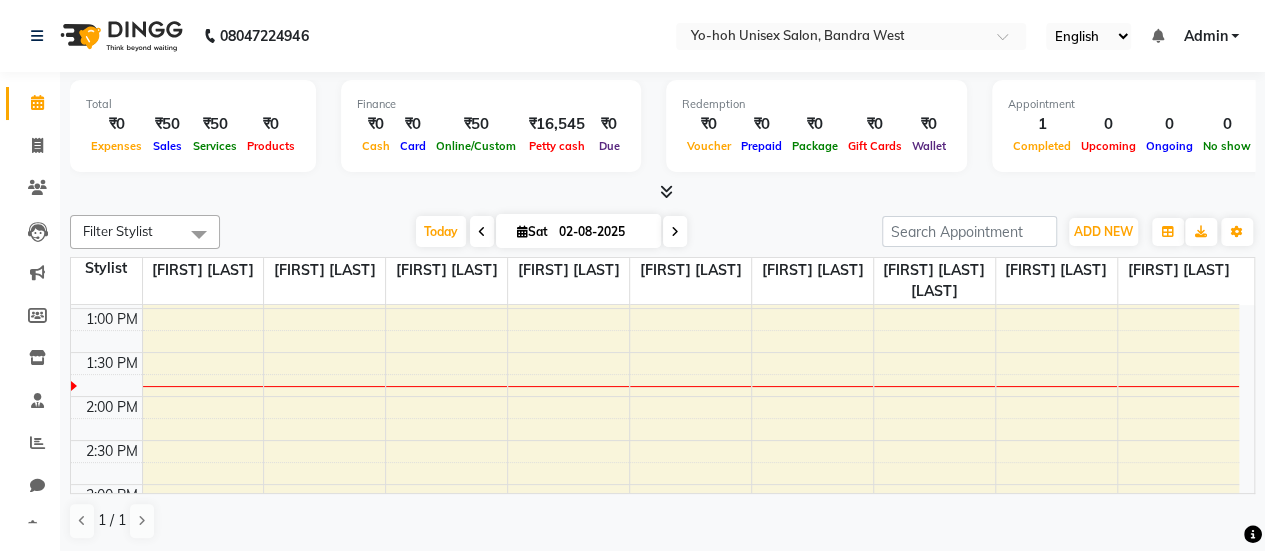 click at bounding box center (666, 191) 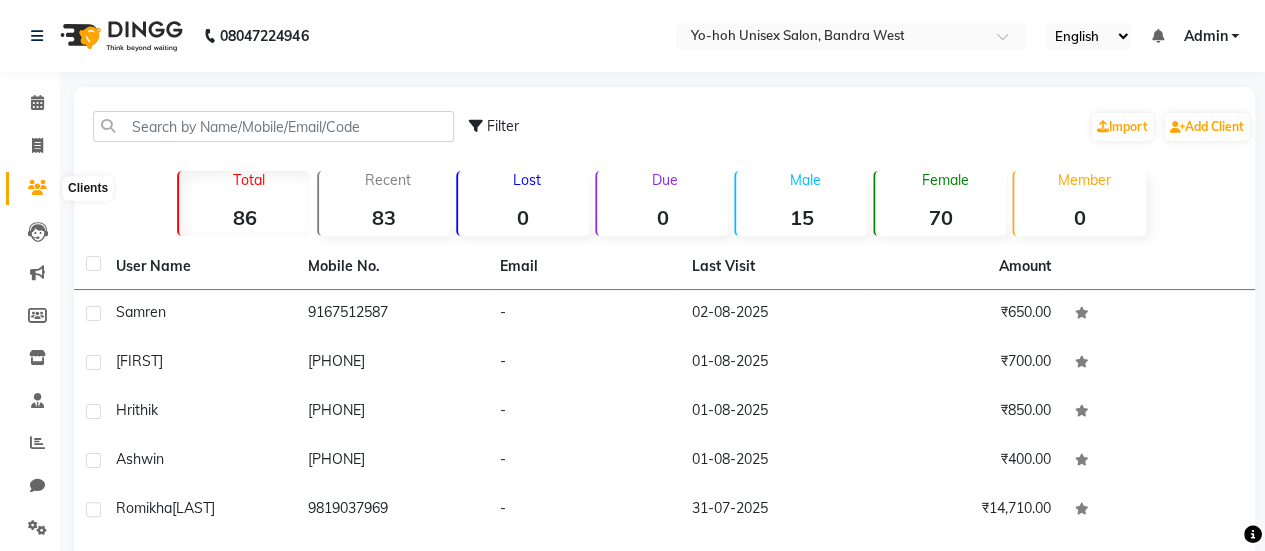 click 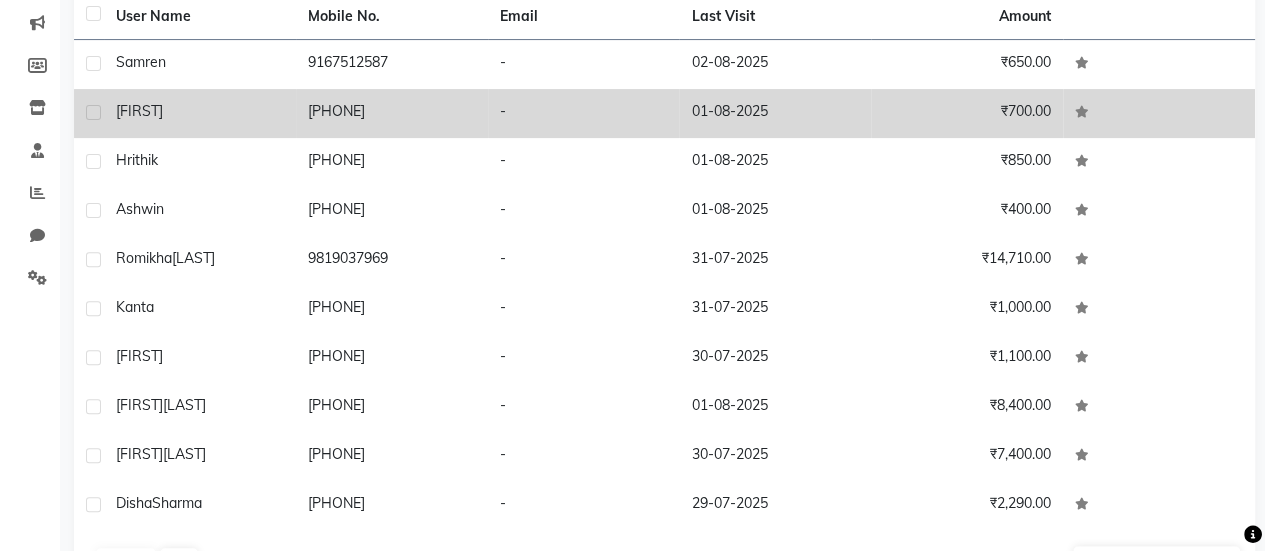 scroll, scrollTop: 314, scrollLeft: 0, axis: vertical 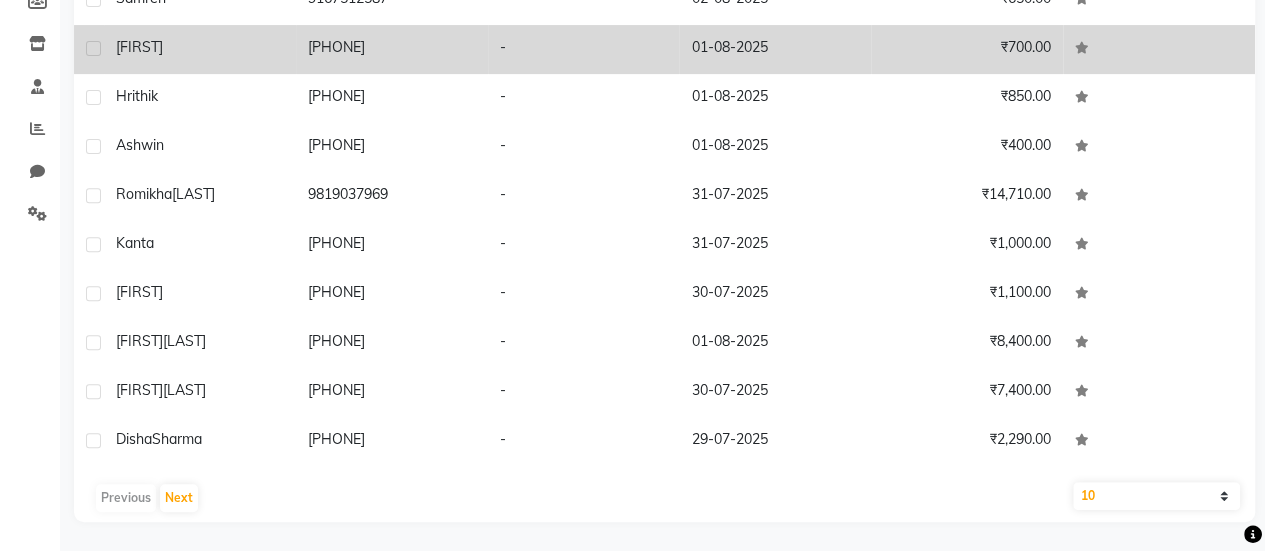 click on "₹700.00" 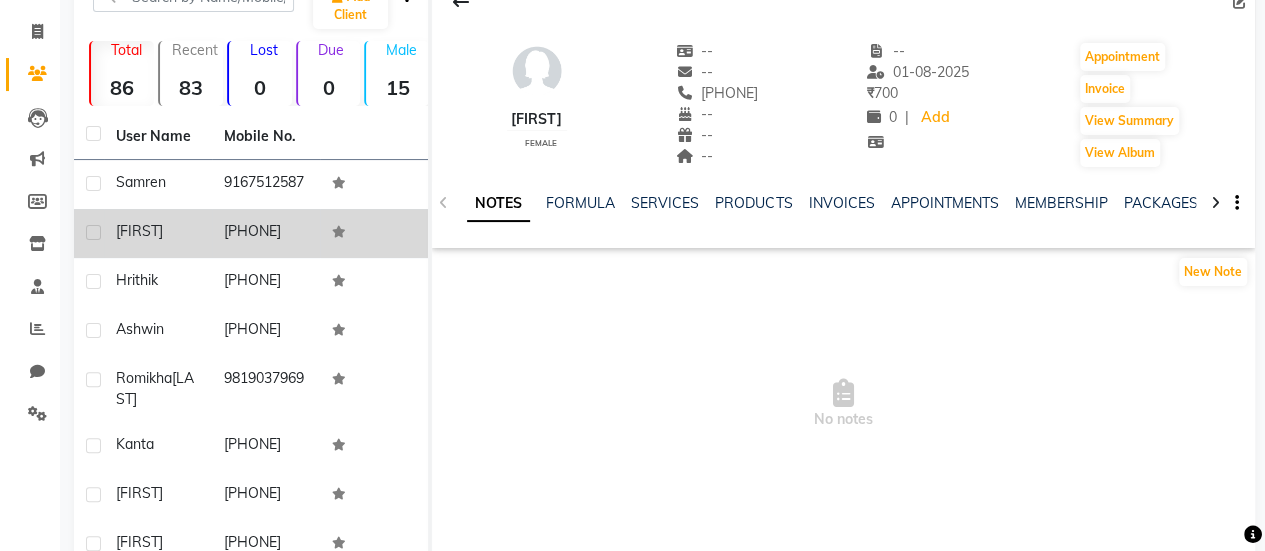 scroll, scrollTop: 0, scrollLeft: 0, axis: both 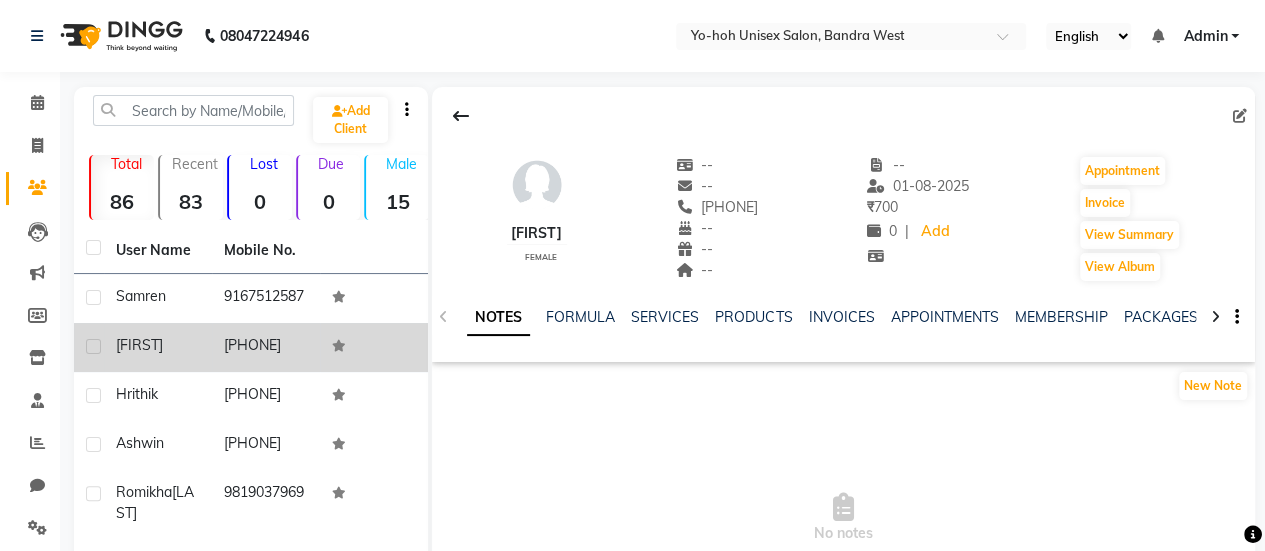 click on "86" 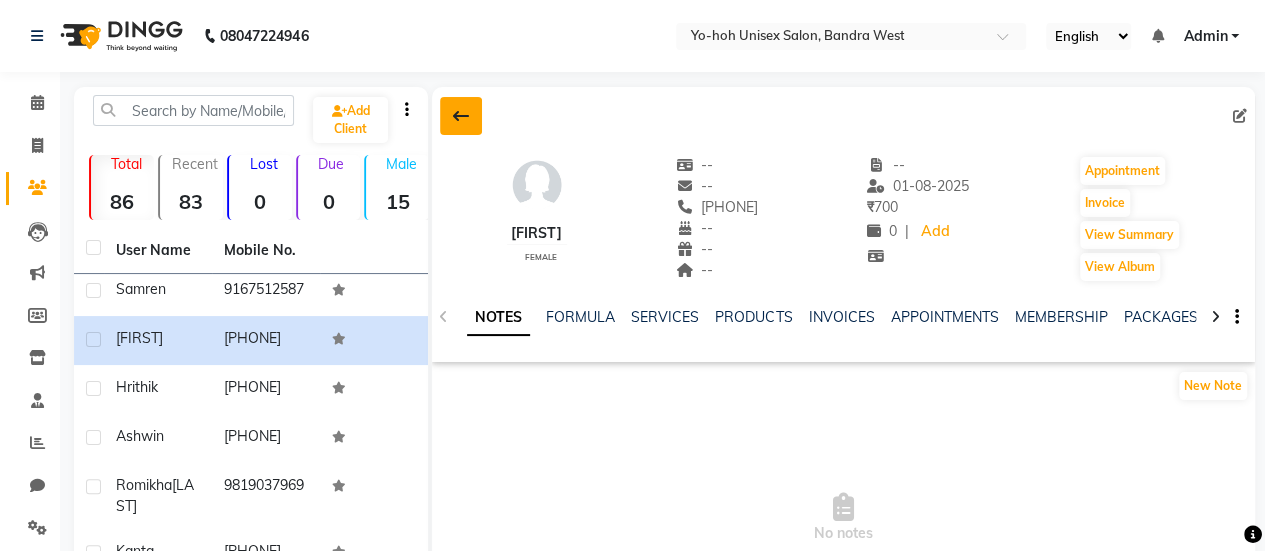 click 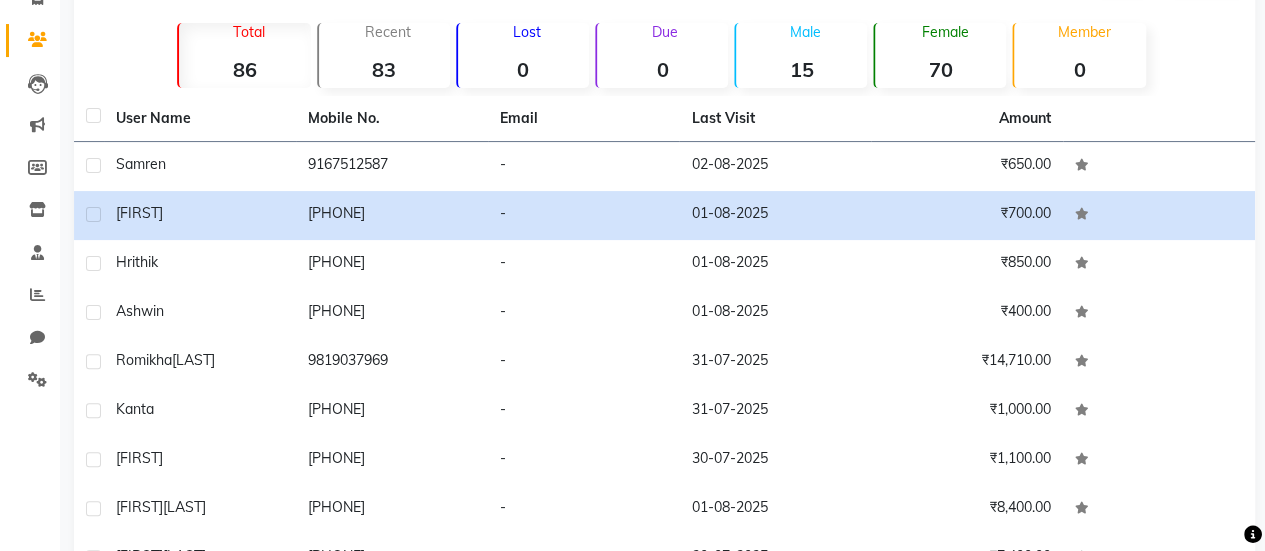 scroll, scrollTop: 149, scrollLeft: 0, axis: vertical 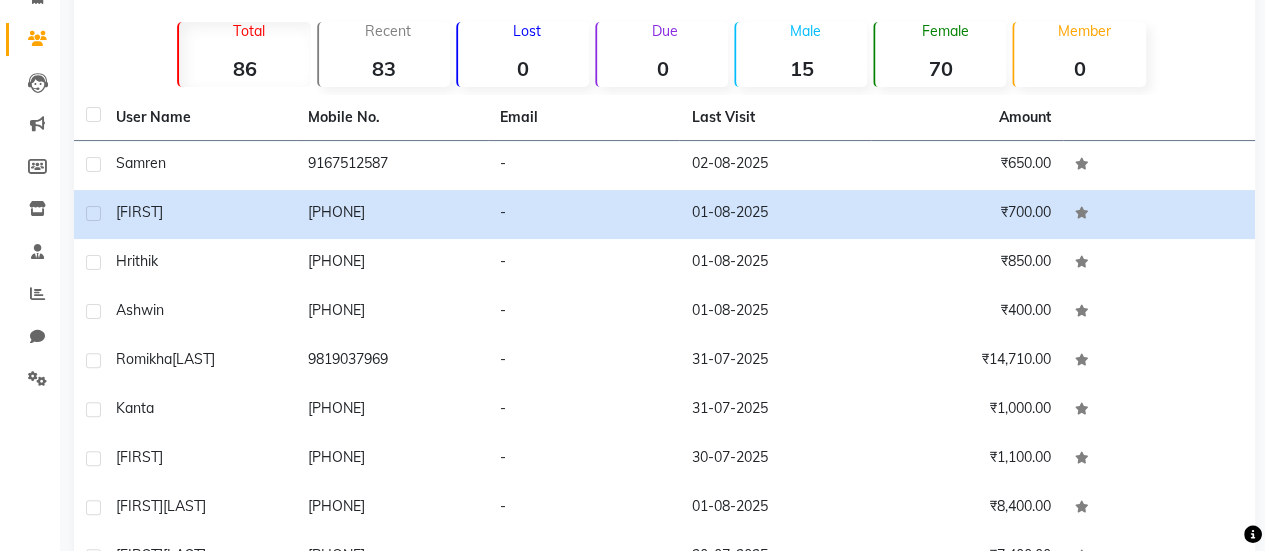 click on "70" 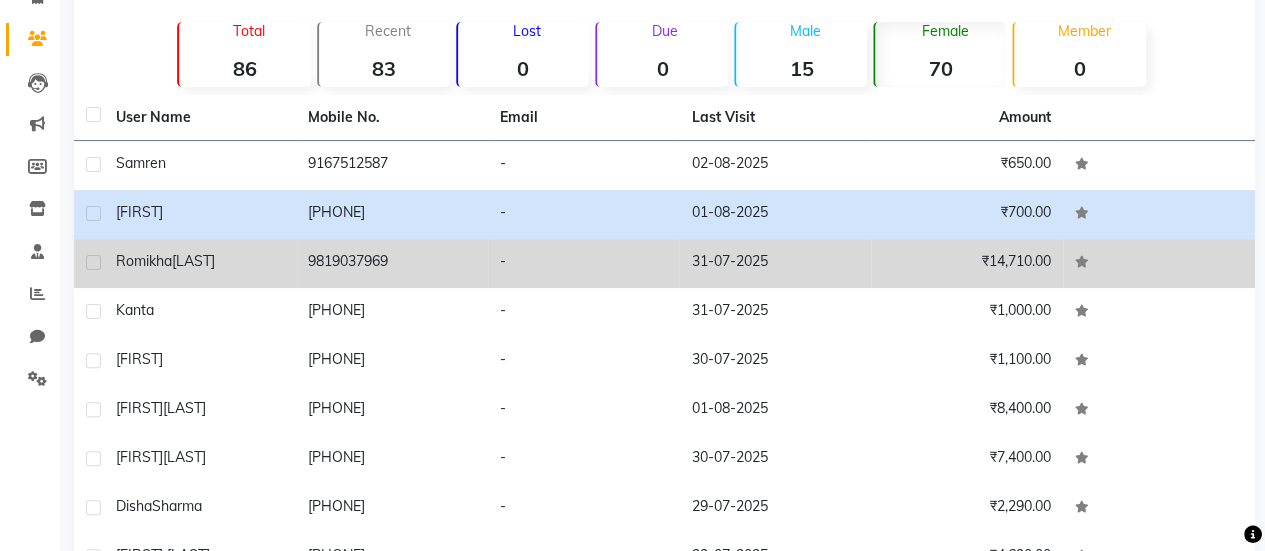 click 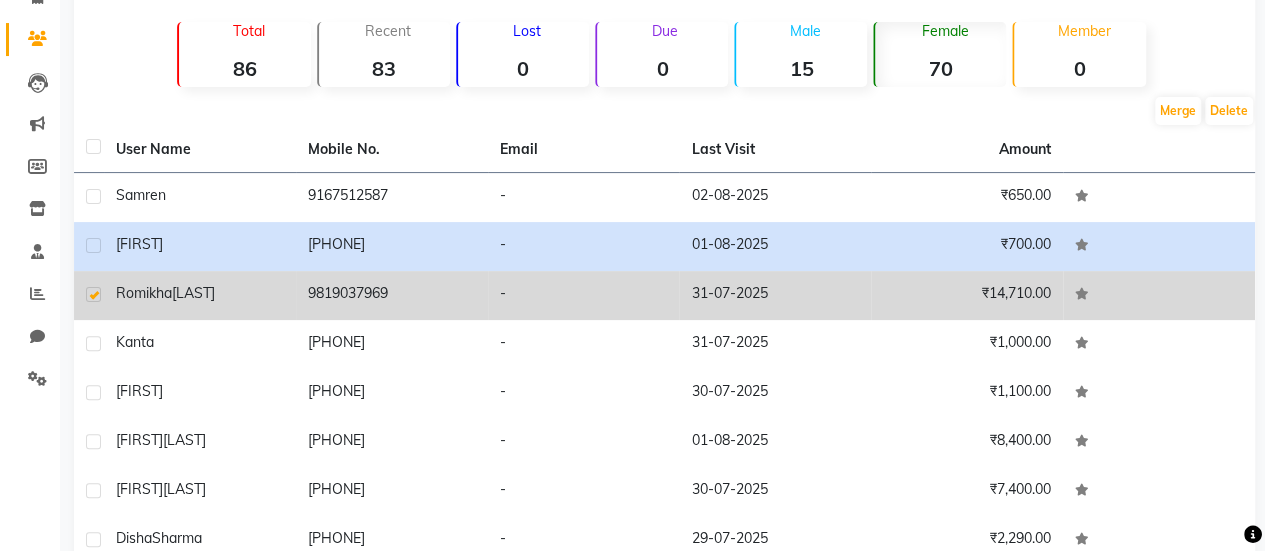 scroll, scrollTop: 346, scrollLeft: 0, axis: vertical 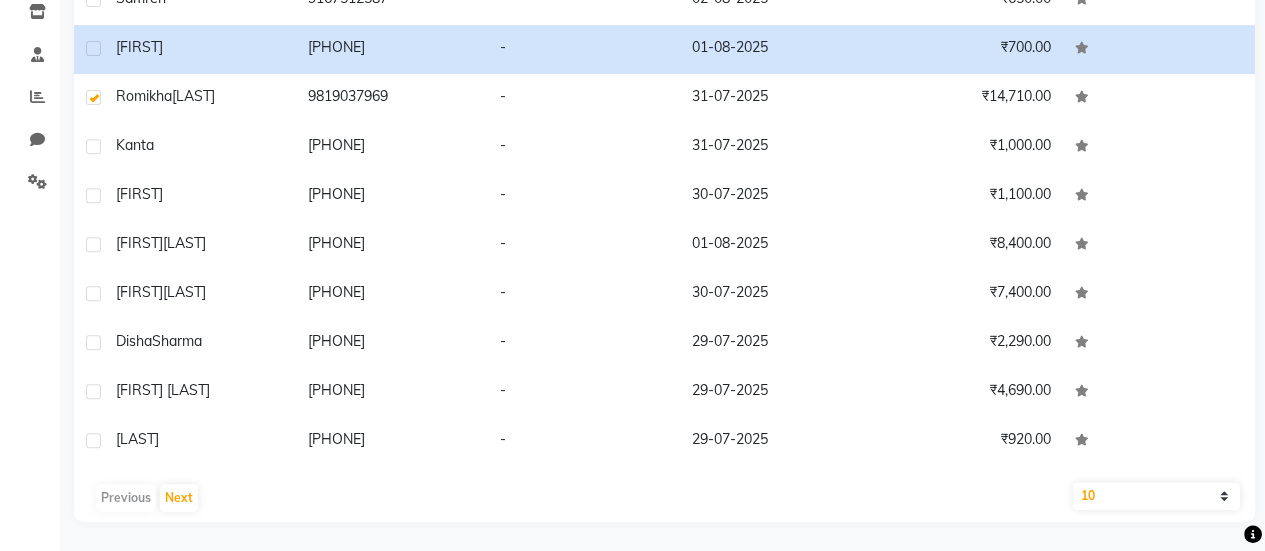 click on "10   50   100" 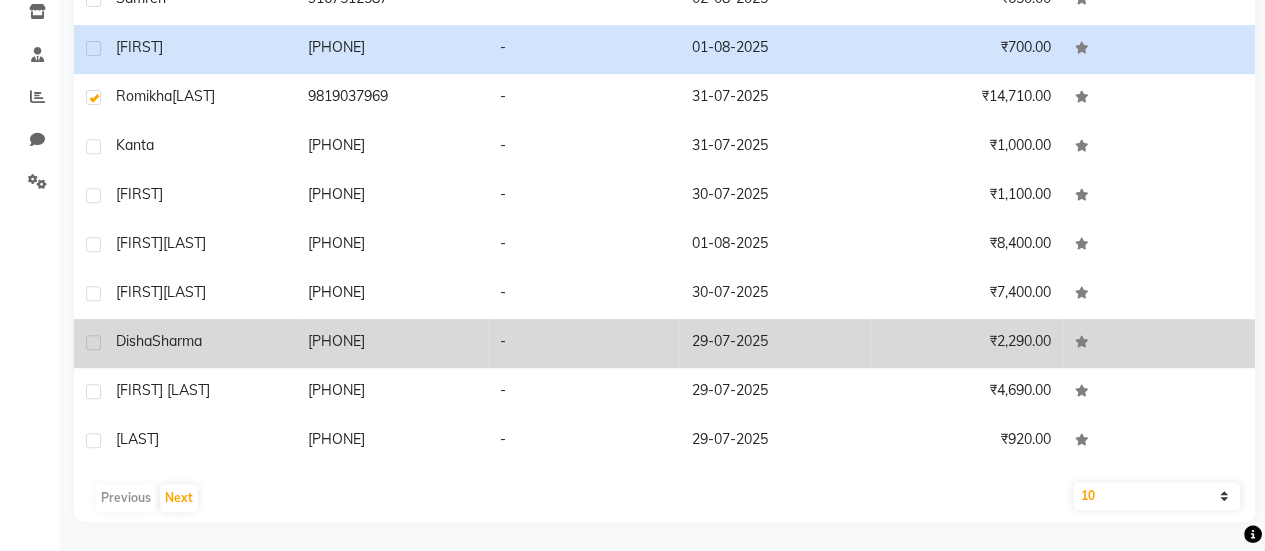click on "[FIRST] [LAST]" 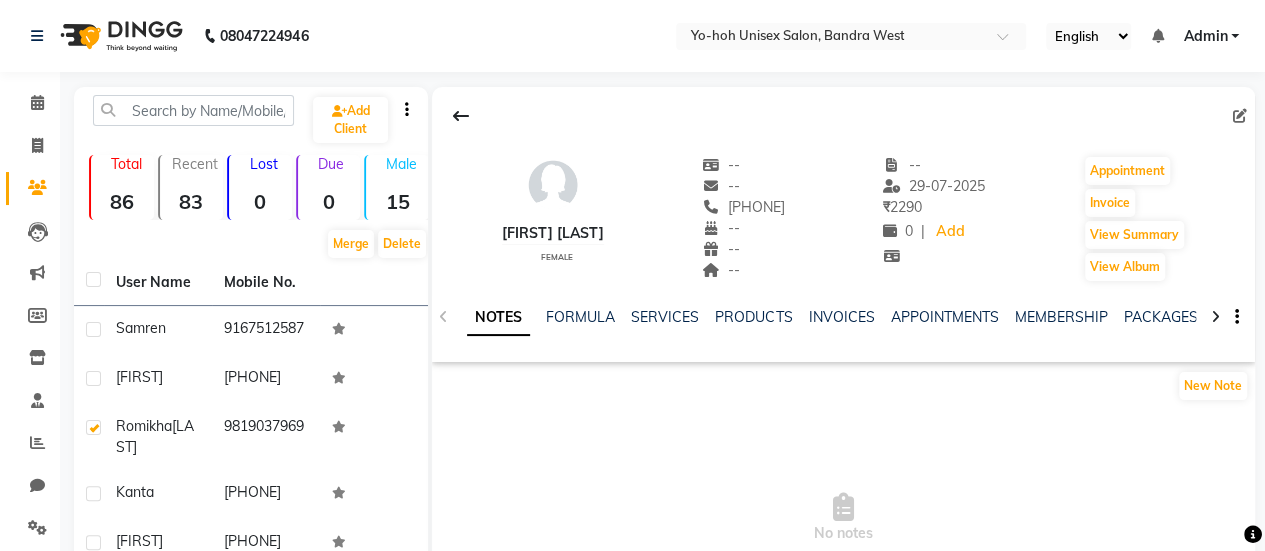 scroll, scrollTop: 113, scrollLeft: 0, axis: vertical 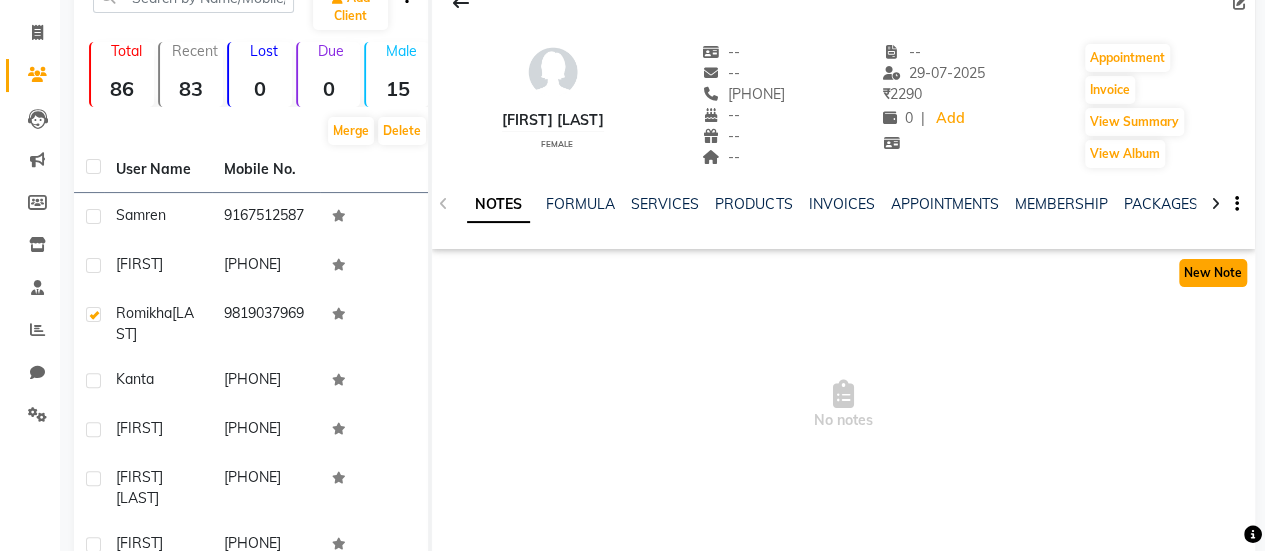 click on "New Note" 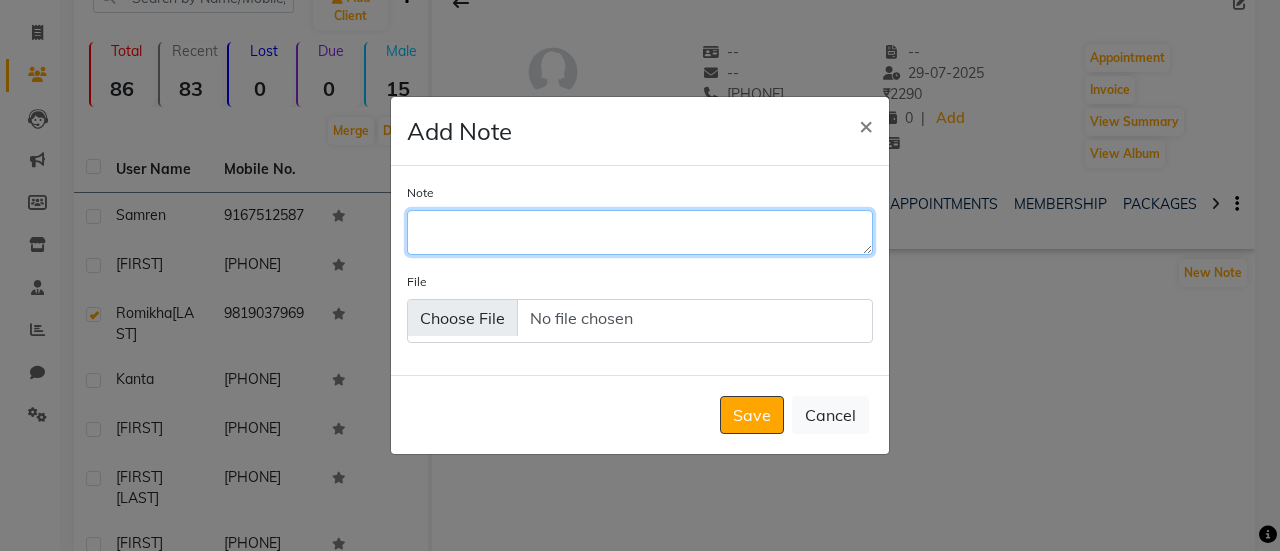 click on "Note" at bounding box center (640, 232) 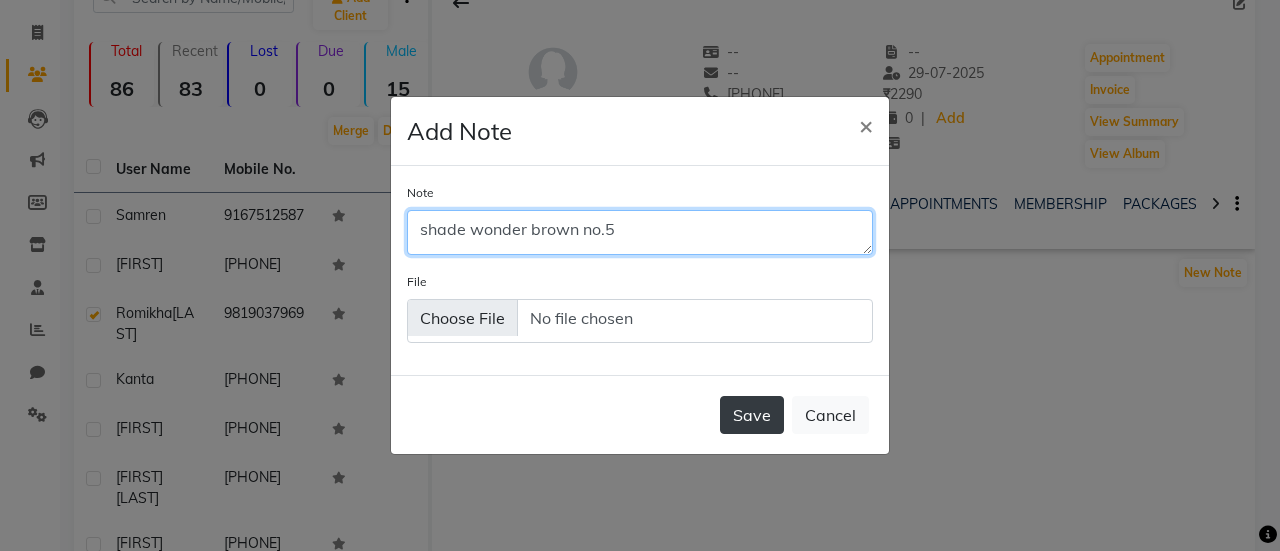 type on "shade wonder brown no.5" 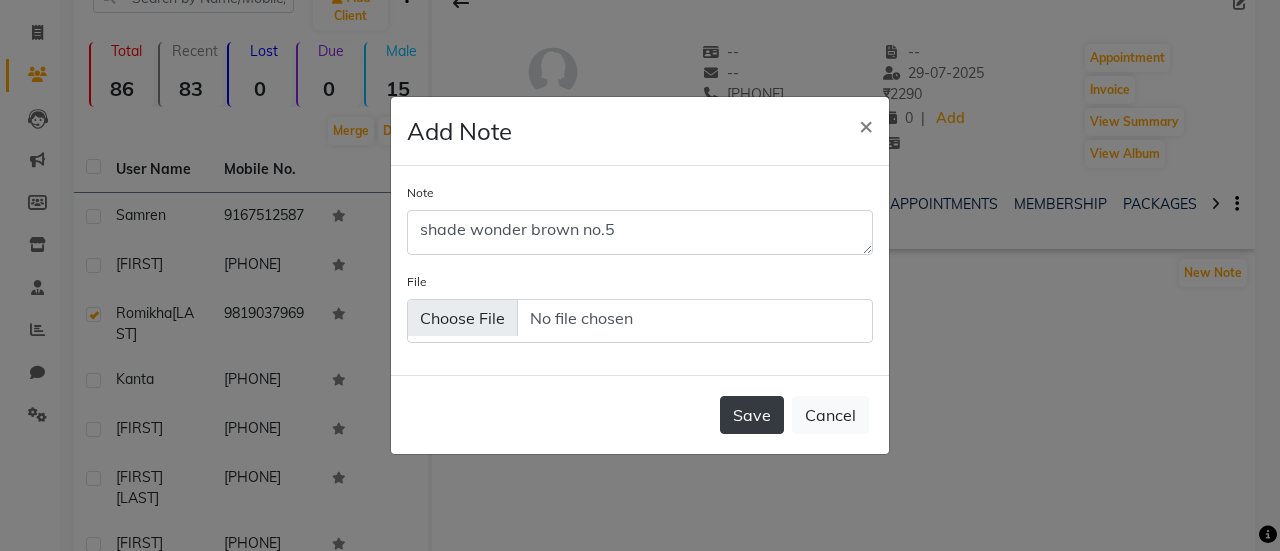 click on "Save" 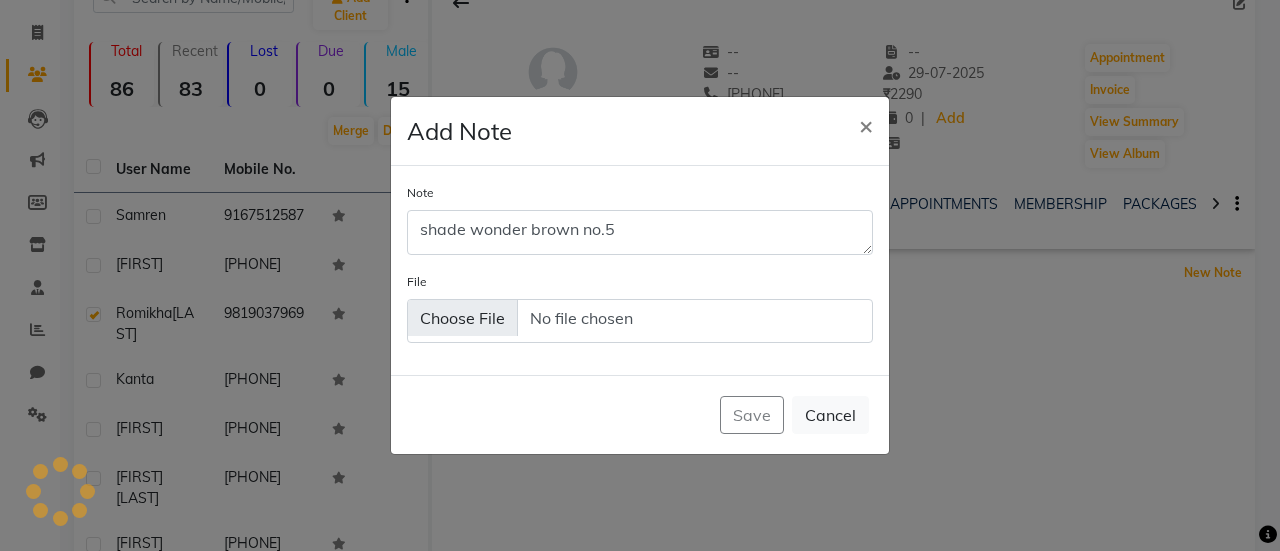 type 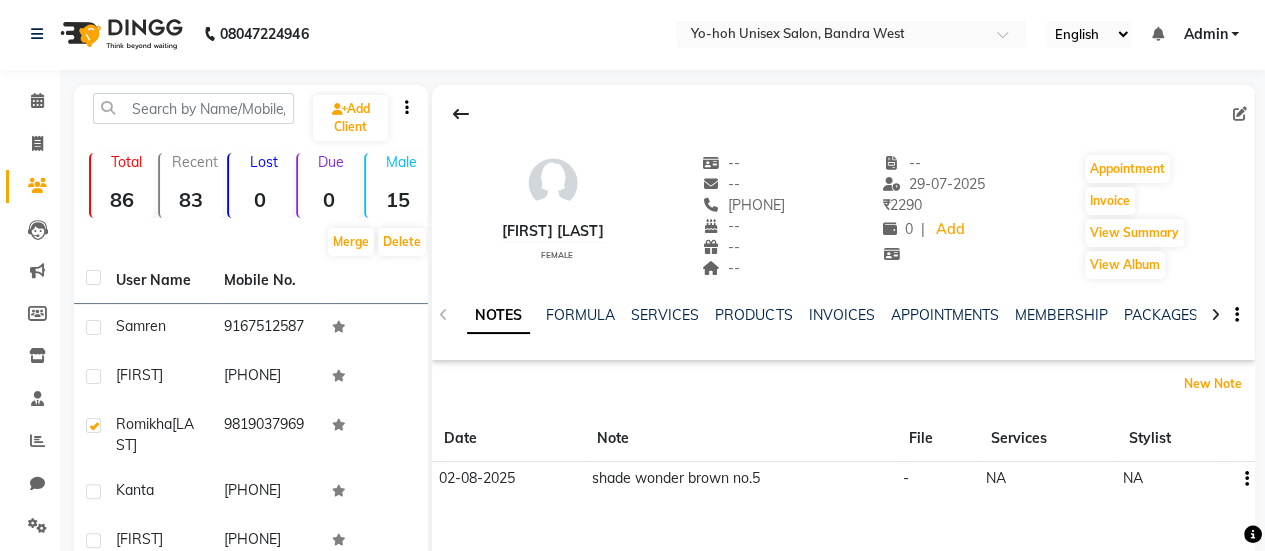 scroll, scrollTop: 0, scrollLeft: 0, axis: both 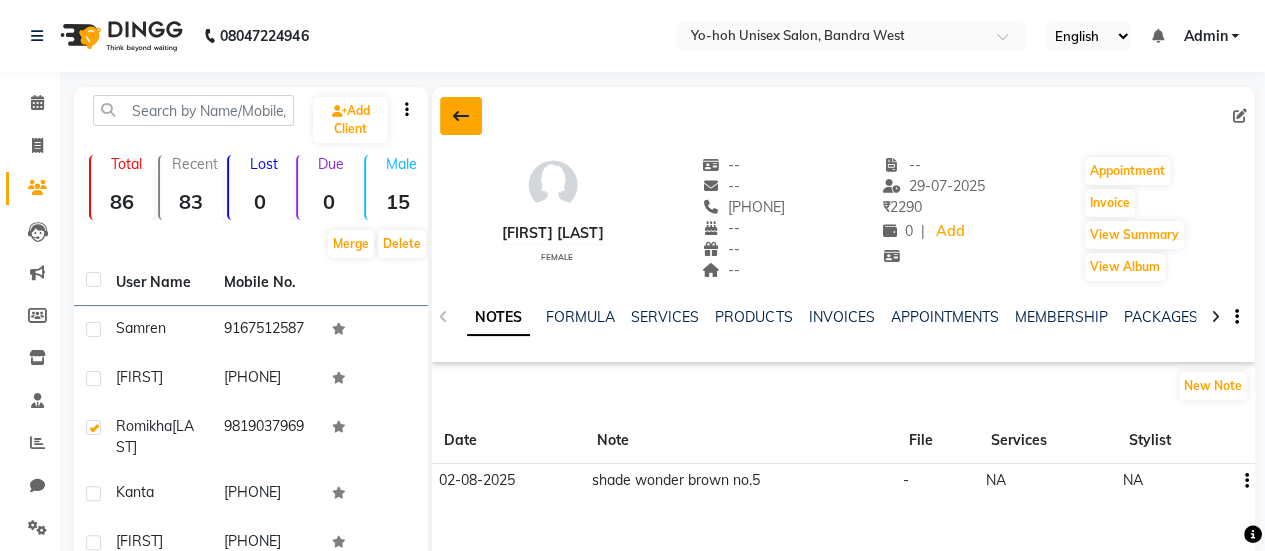 click 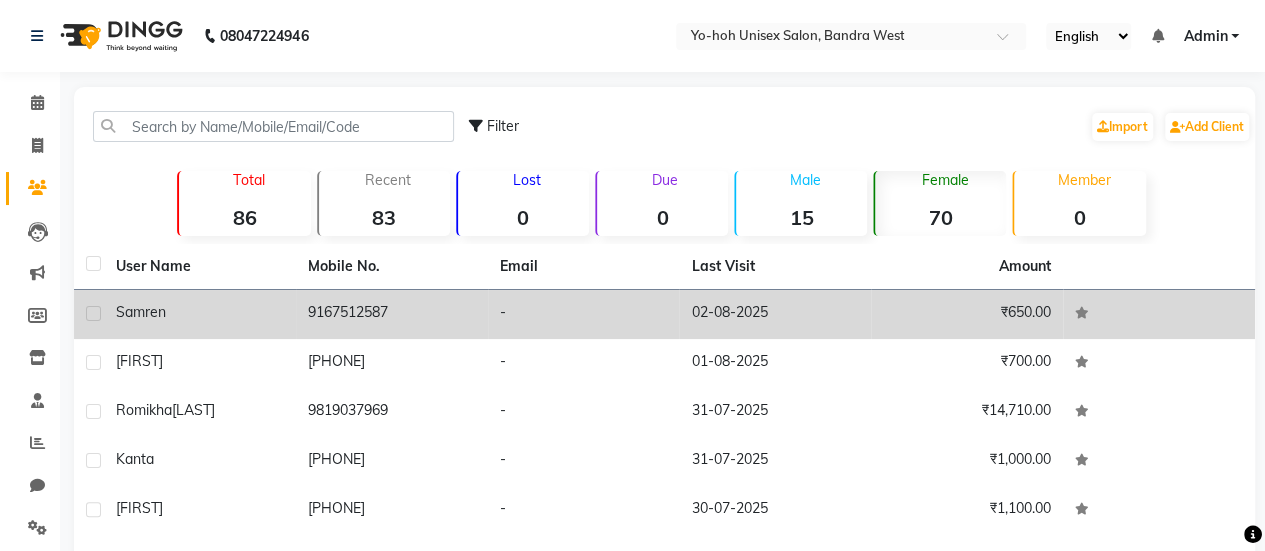click on "Samren" 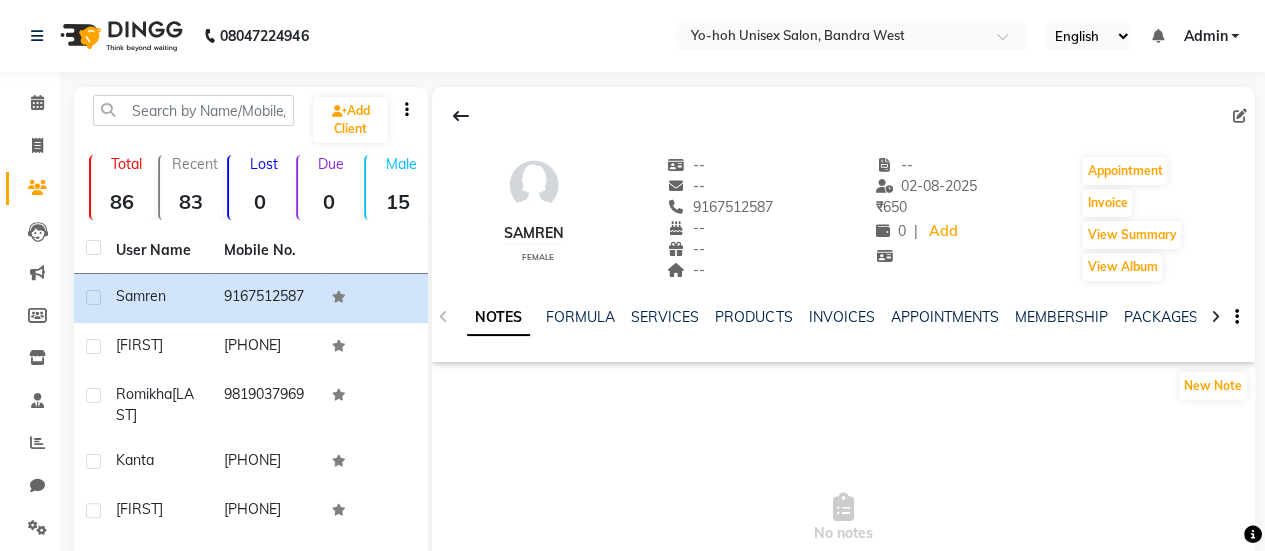 scroll, scrollTop: 213, scrollLeft: 0, axis: vertical 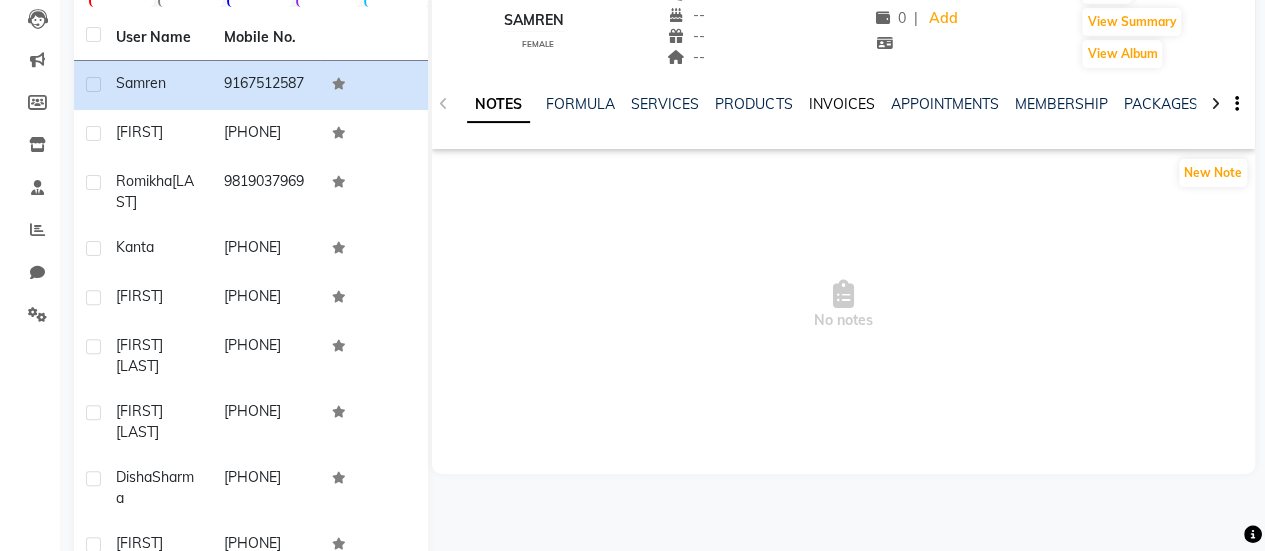 click on "INVOICES" 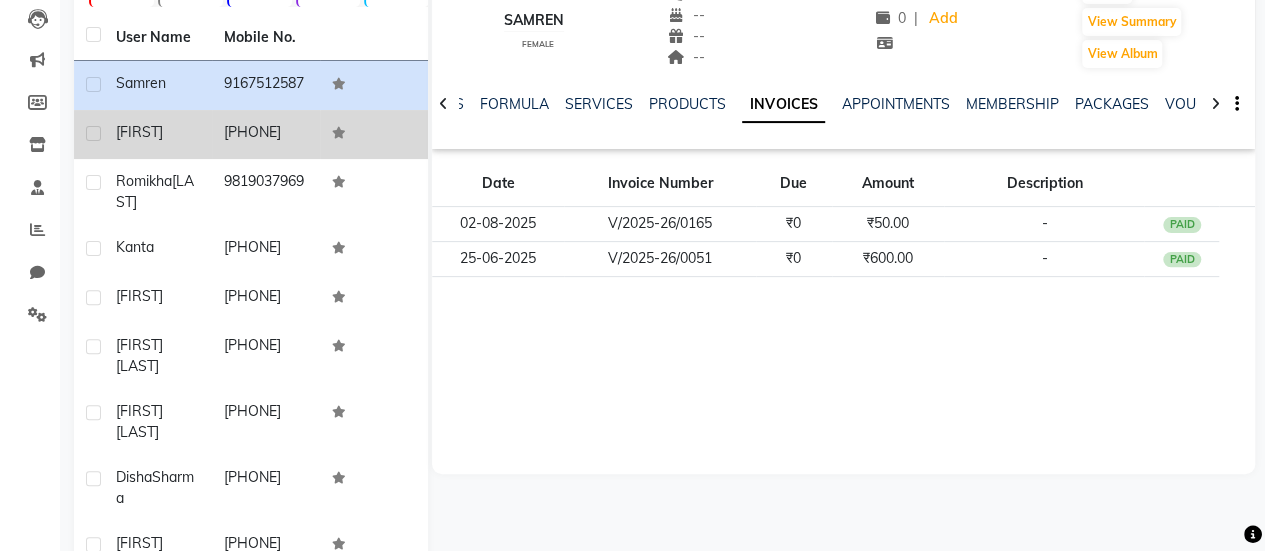 click on "[FIRST]" 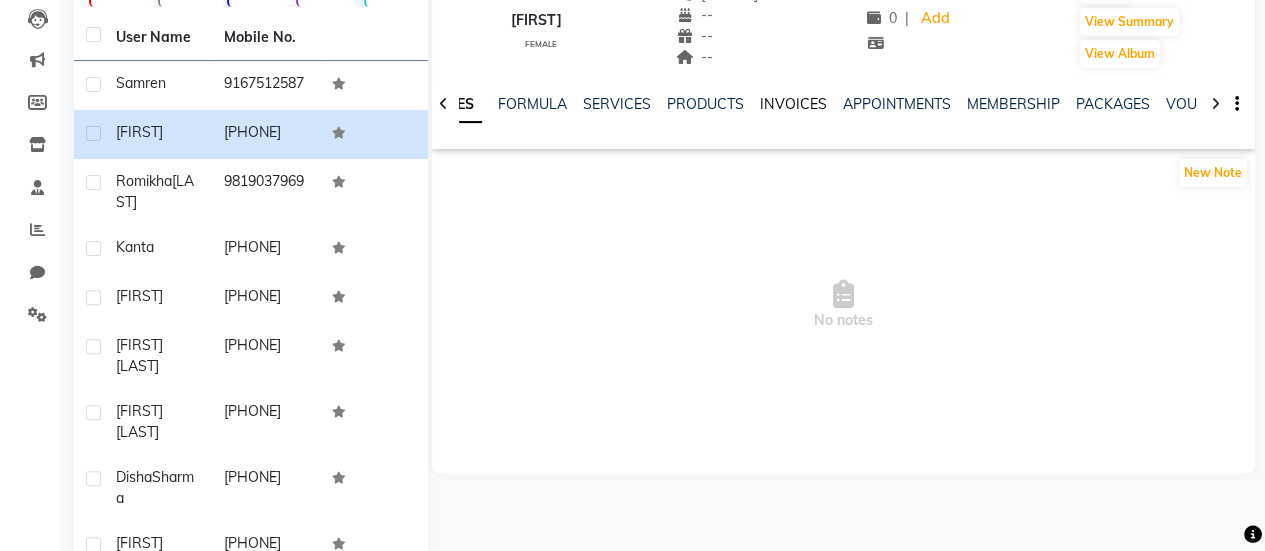 click on "INVOICES" 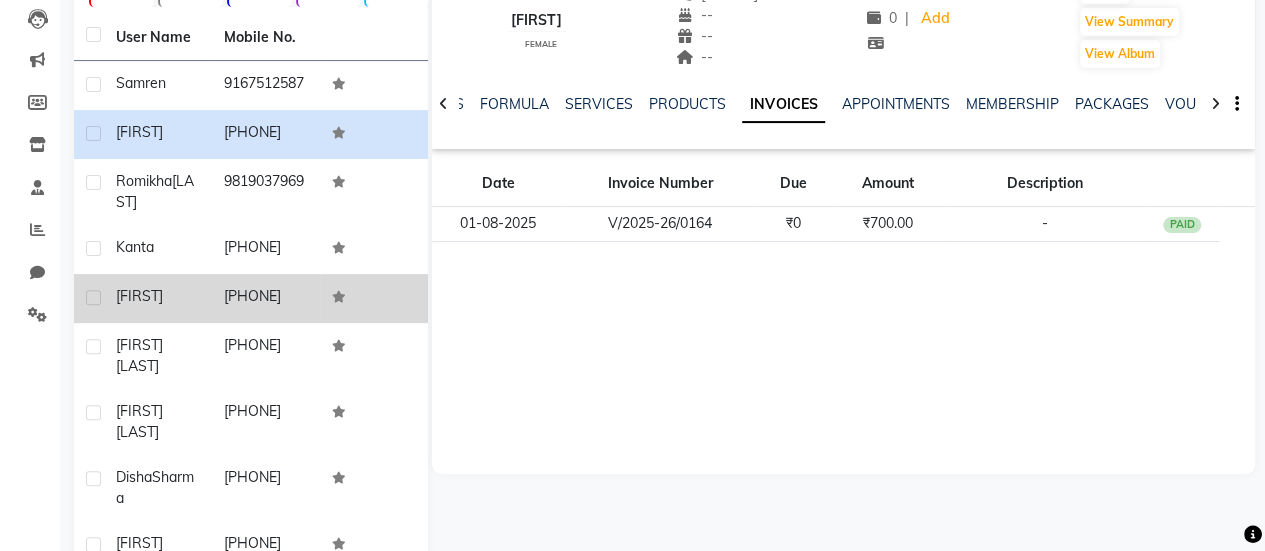 scroll, scrollTop: 108, scrollLeft: 0, axis: vertical 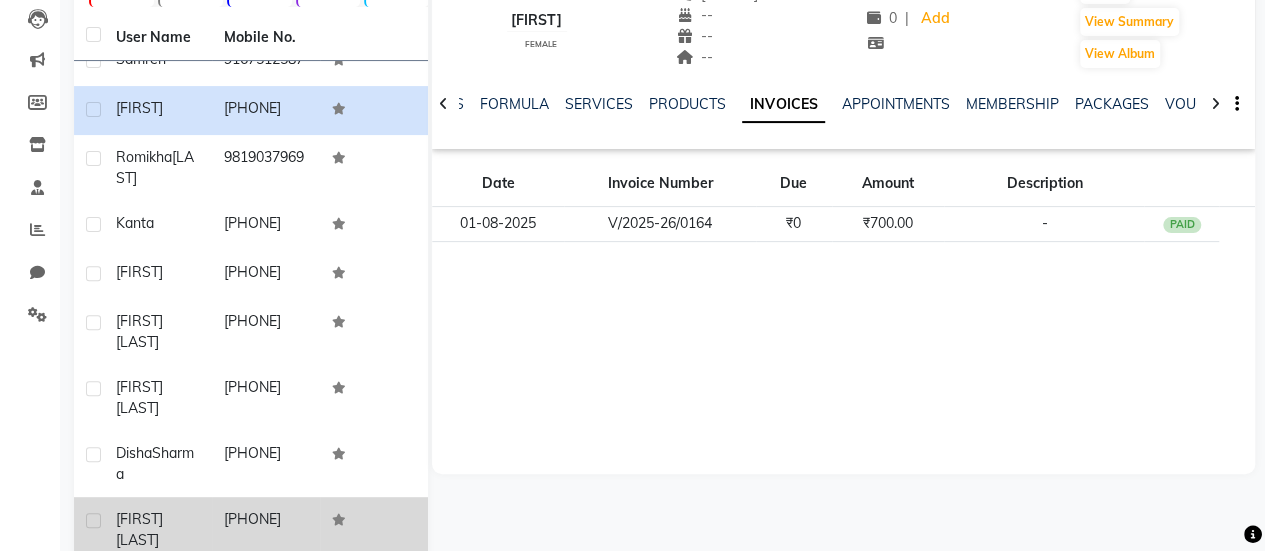 click on "[PHONE]" 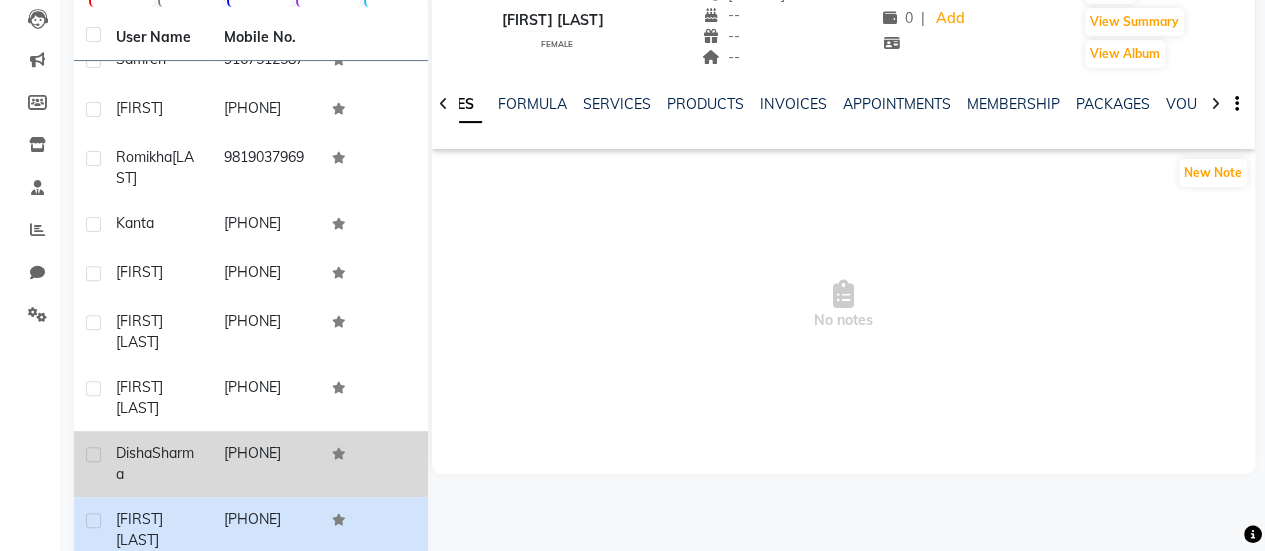 click on "[PHONE]" 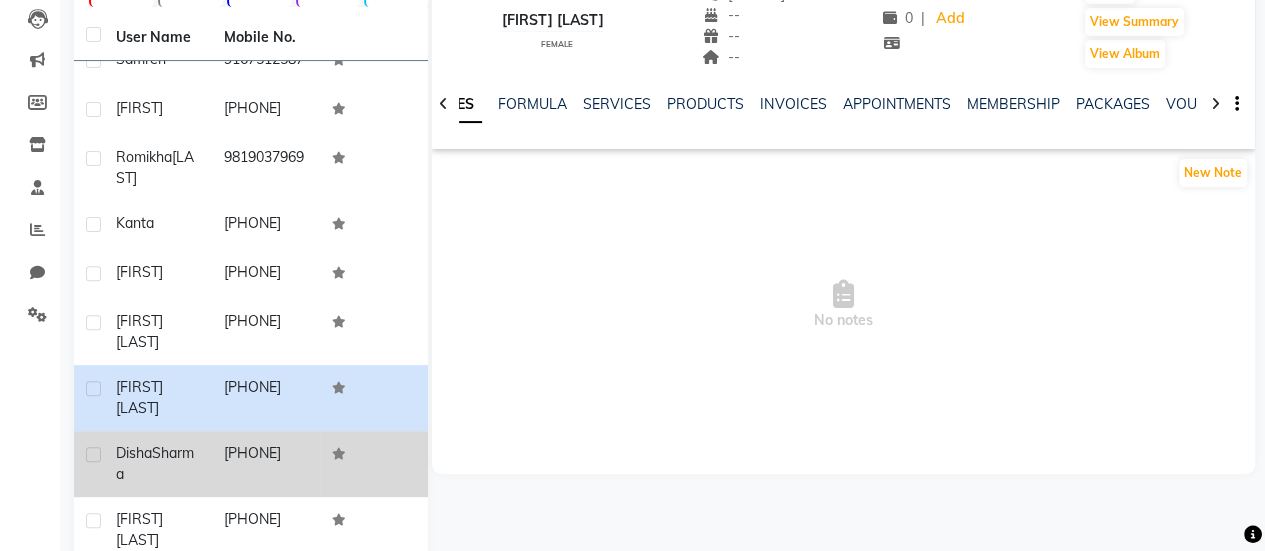 click on "[PHONE]" 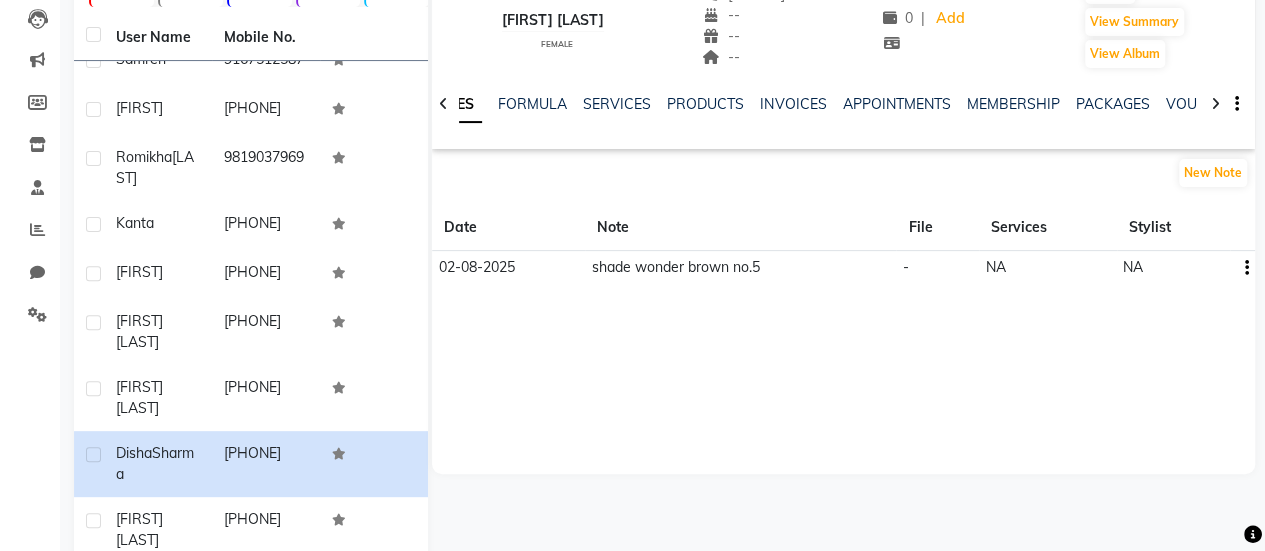 scroll, scrollTop: 91, scrollLeft: 0, axis: vertical 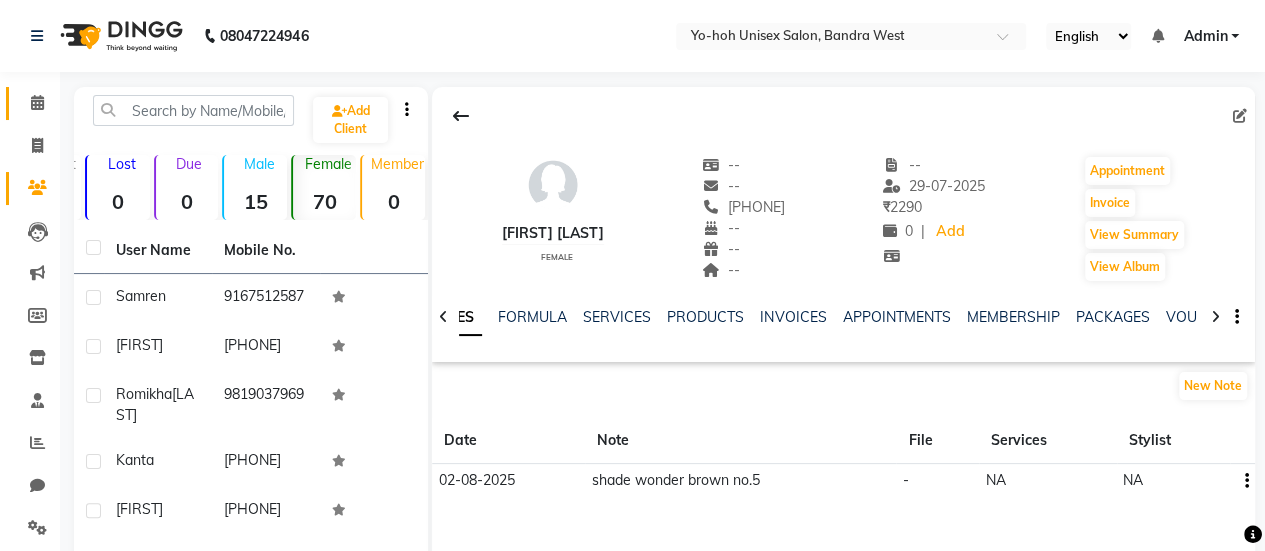 click on "Calendar" 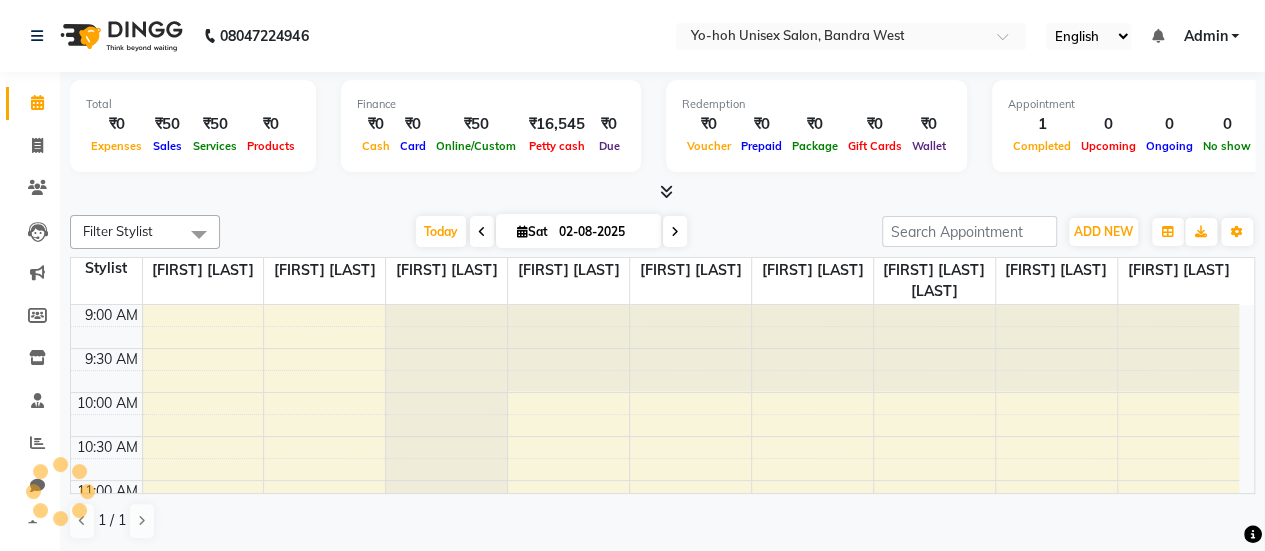 scroll, scrollTop: 434, scrollLeft: 0, axis: vertical 